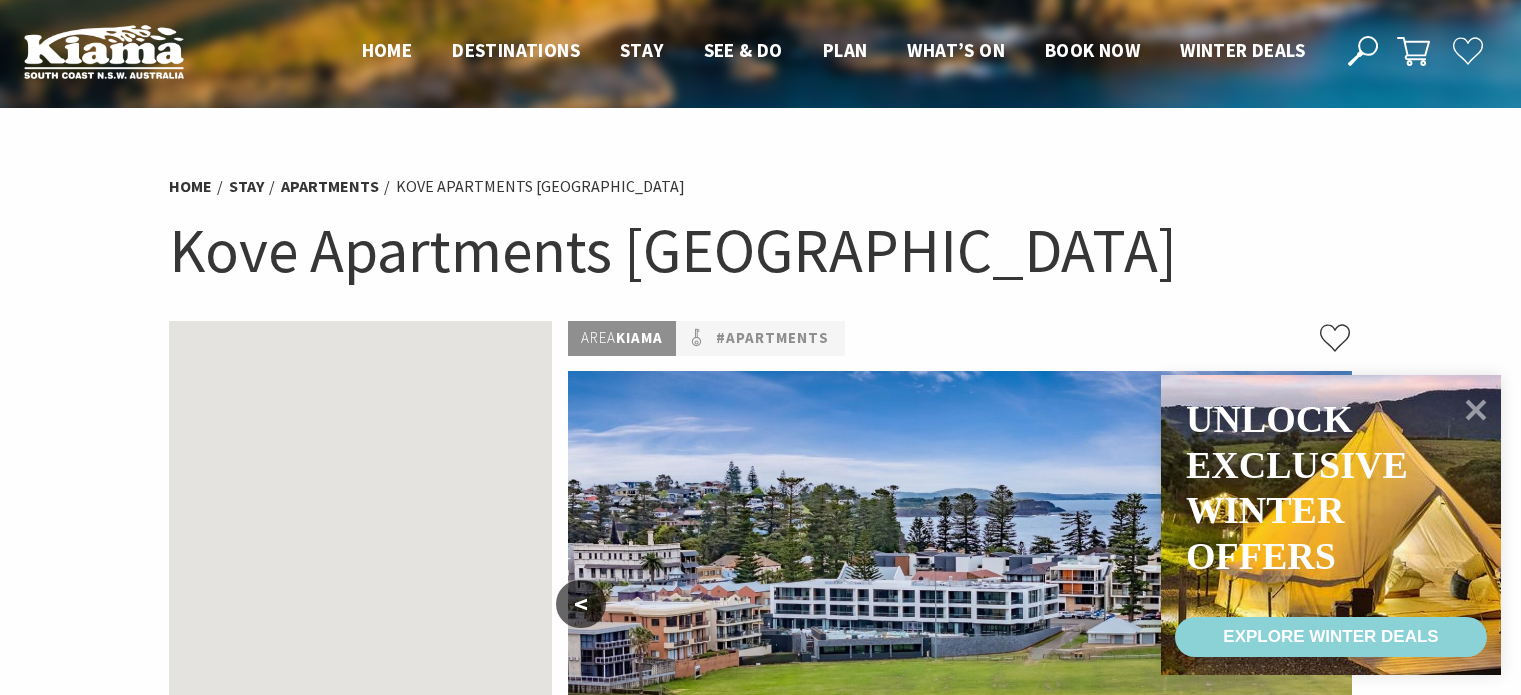 scroll, scrollTop: 0, scrollLeft: 0, axis: both 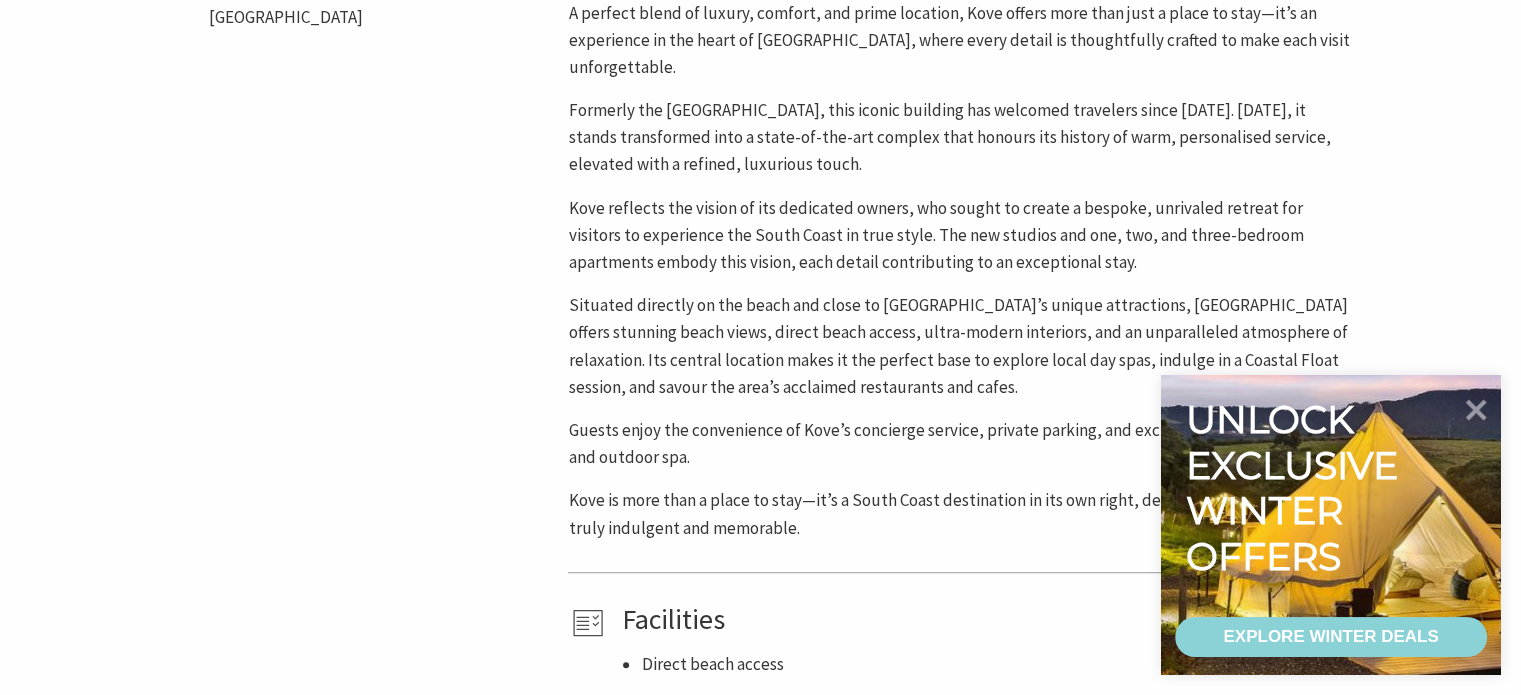drag, startPoint x: 1475, startPoint y: 398, endPoint x: 1535, endPoint y: 307, distance: 109 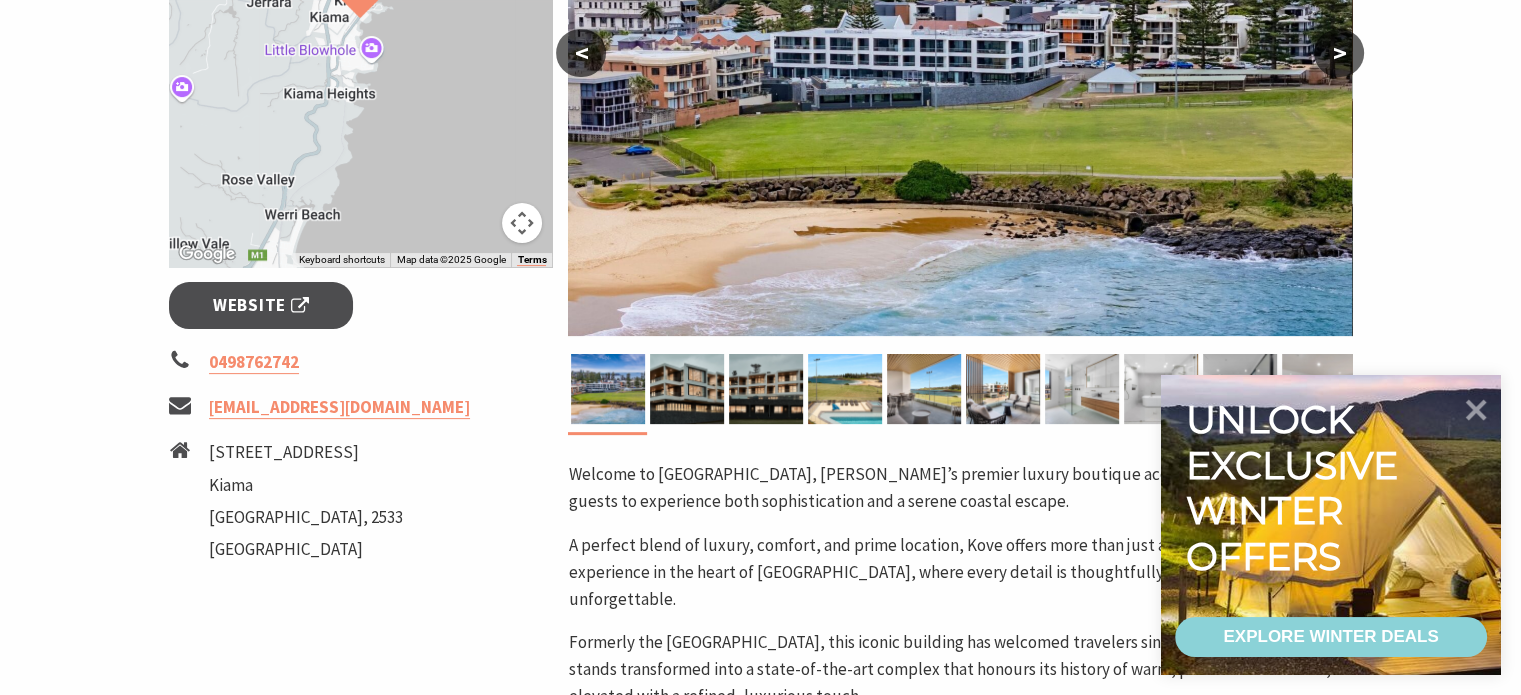scroll, scrollTop: 520, scrollLeft: 0, axis: vertical 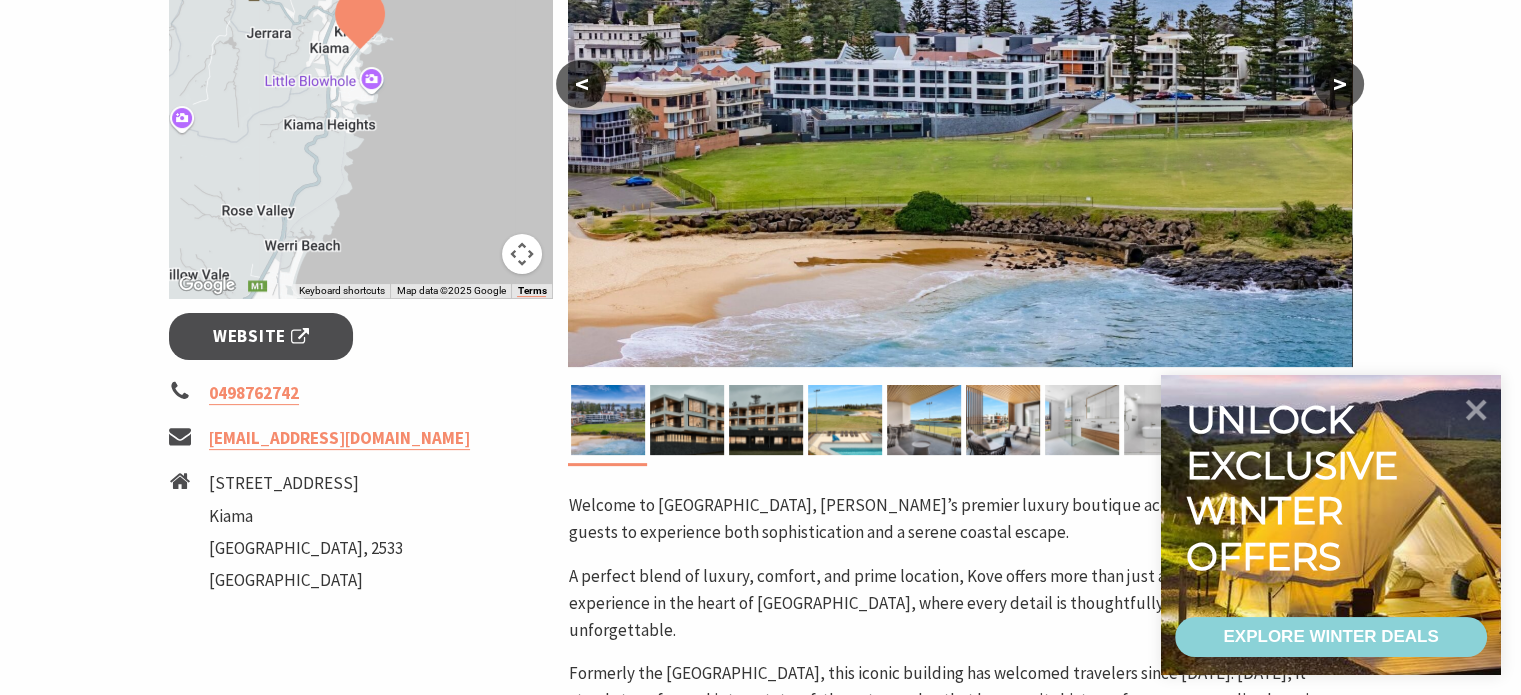 click on ">" at bounding box center [1339, 84] 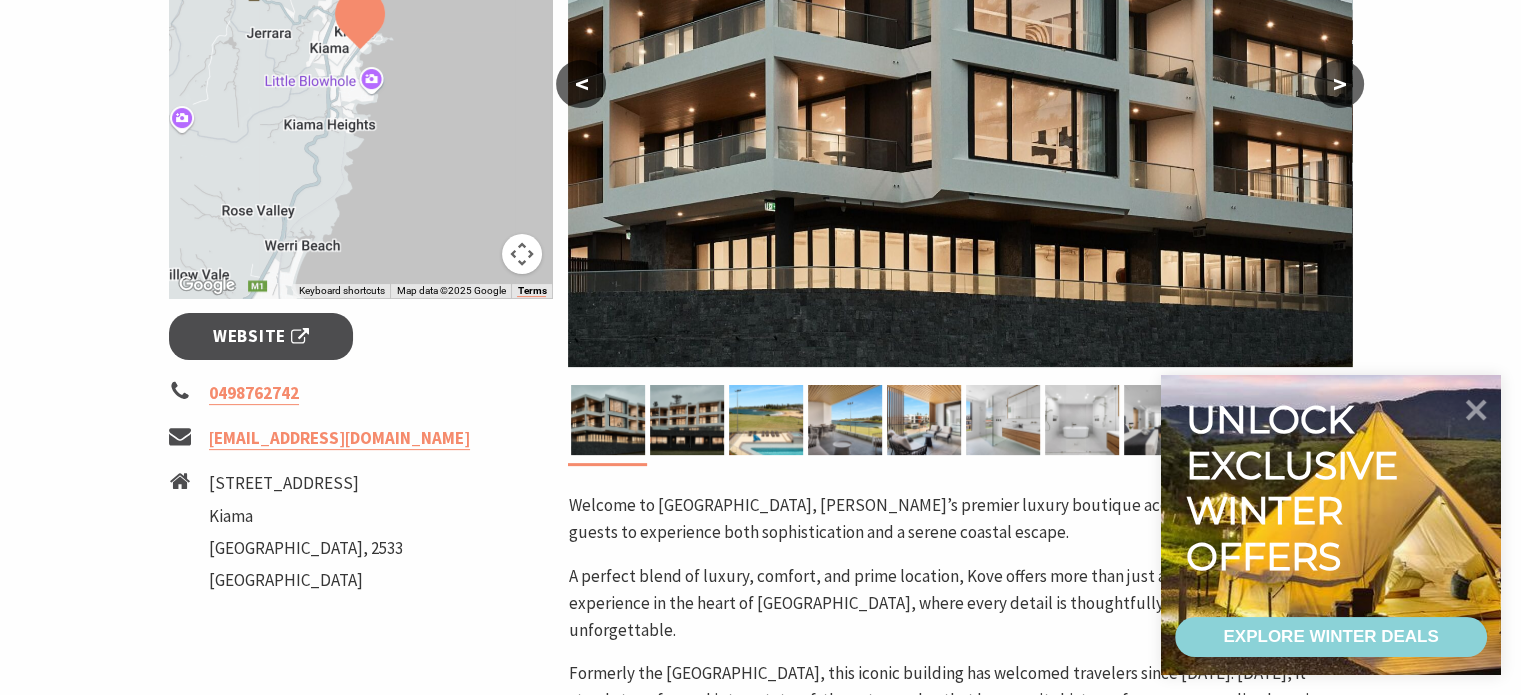 click on ">" at bounding box center [1339, 84] 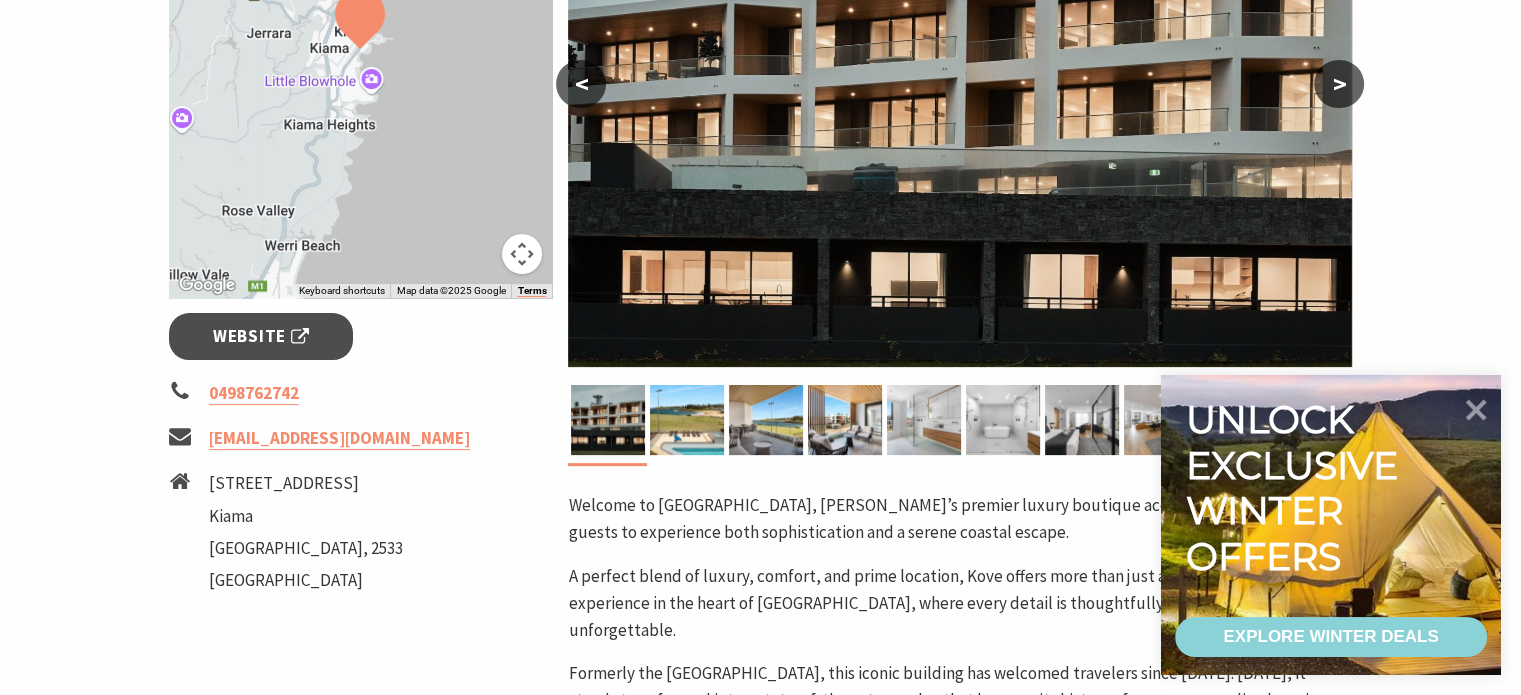 click on ">" at bounding box center [1339, 84] 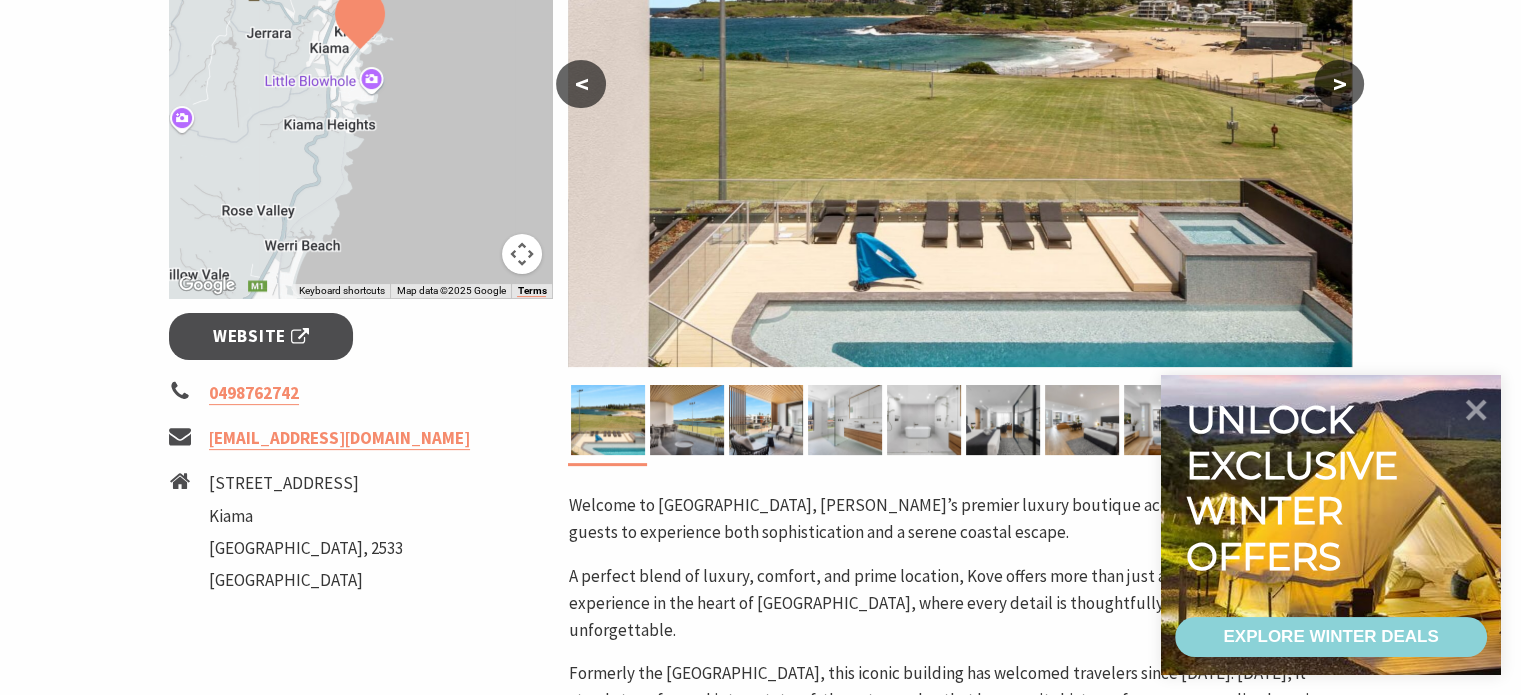 click on ">" at bounding box center [1339, 84] 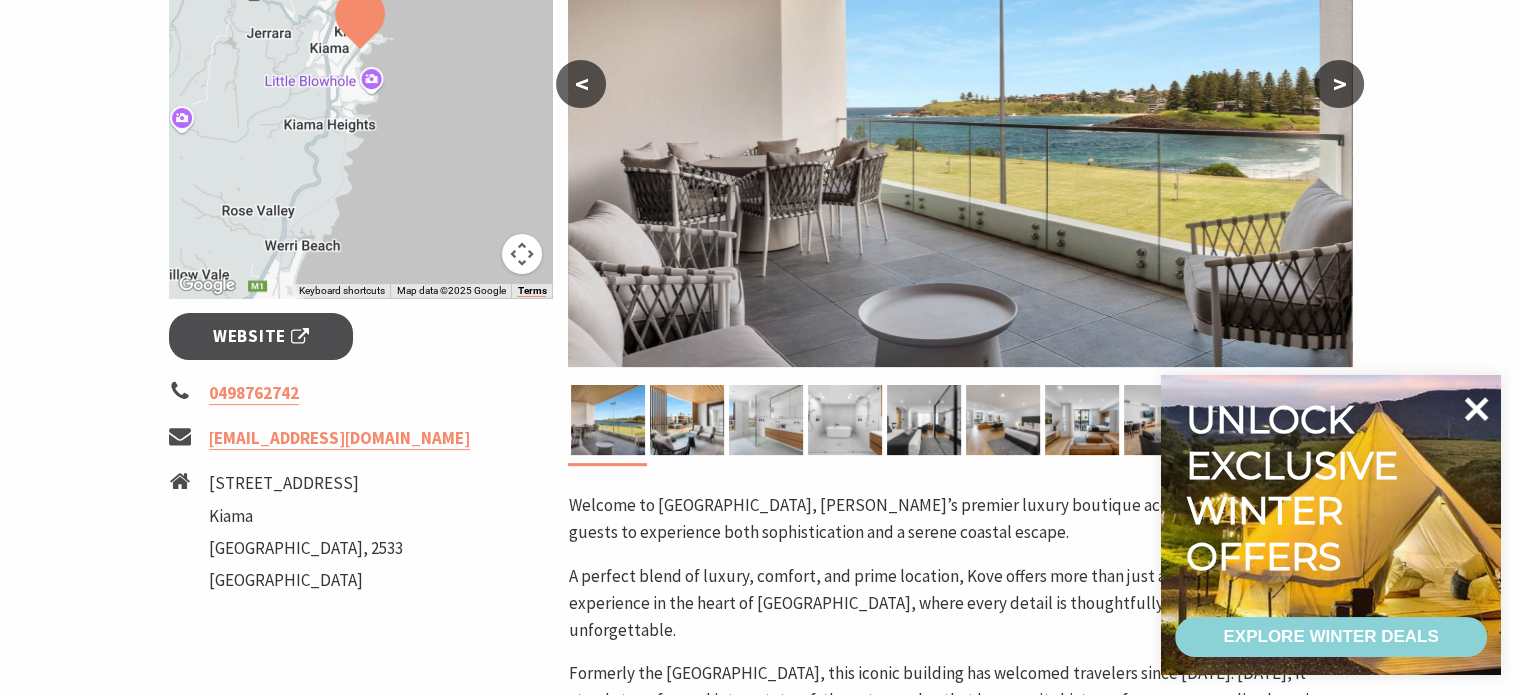 click 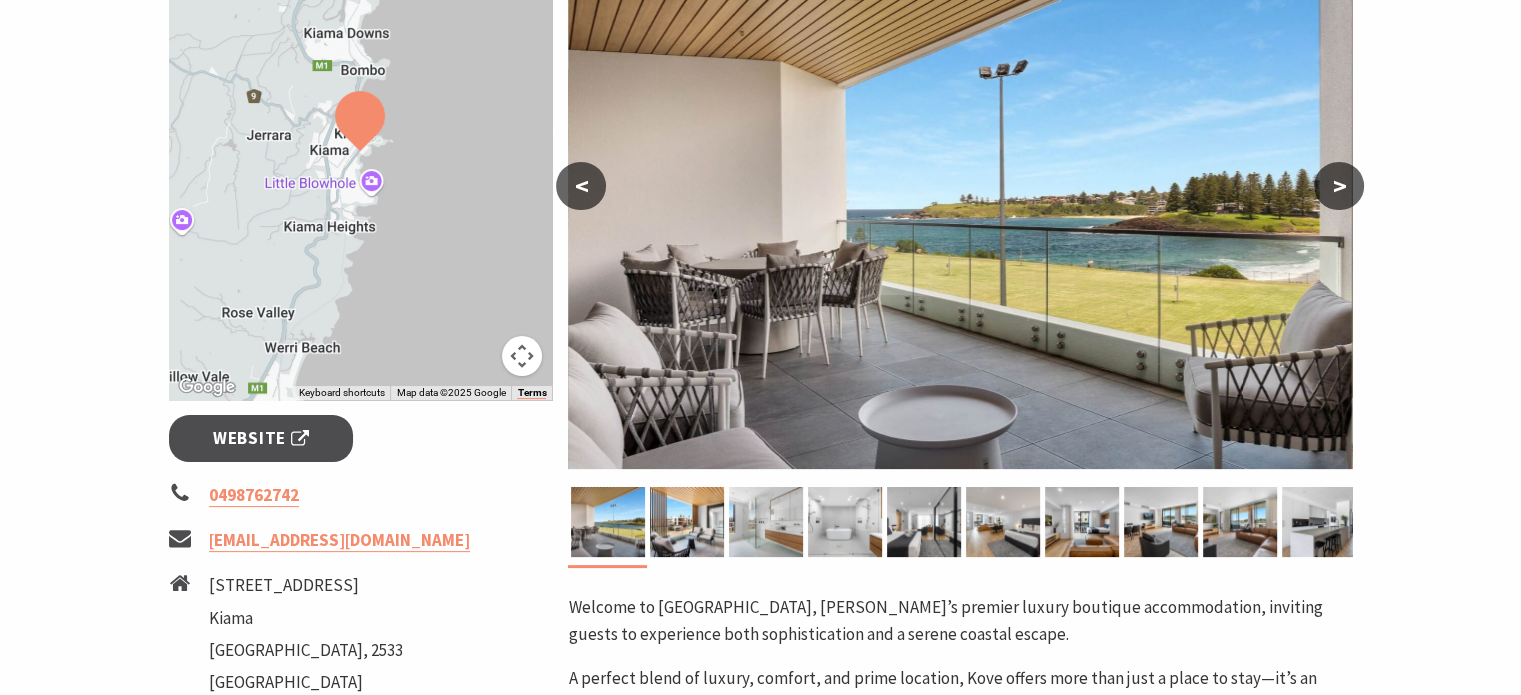 scroll, scrollTop: 400, scrollLeft: 0, axis: vertical 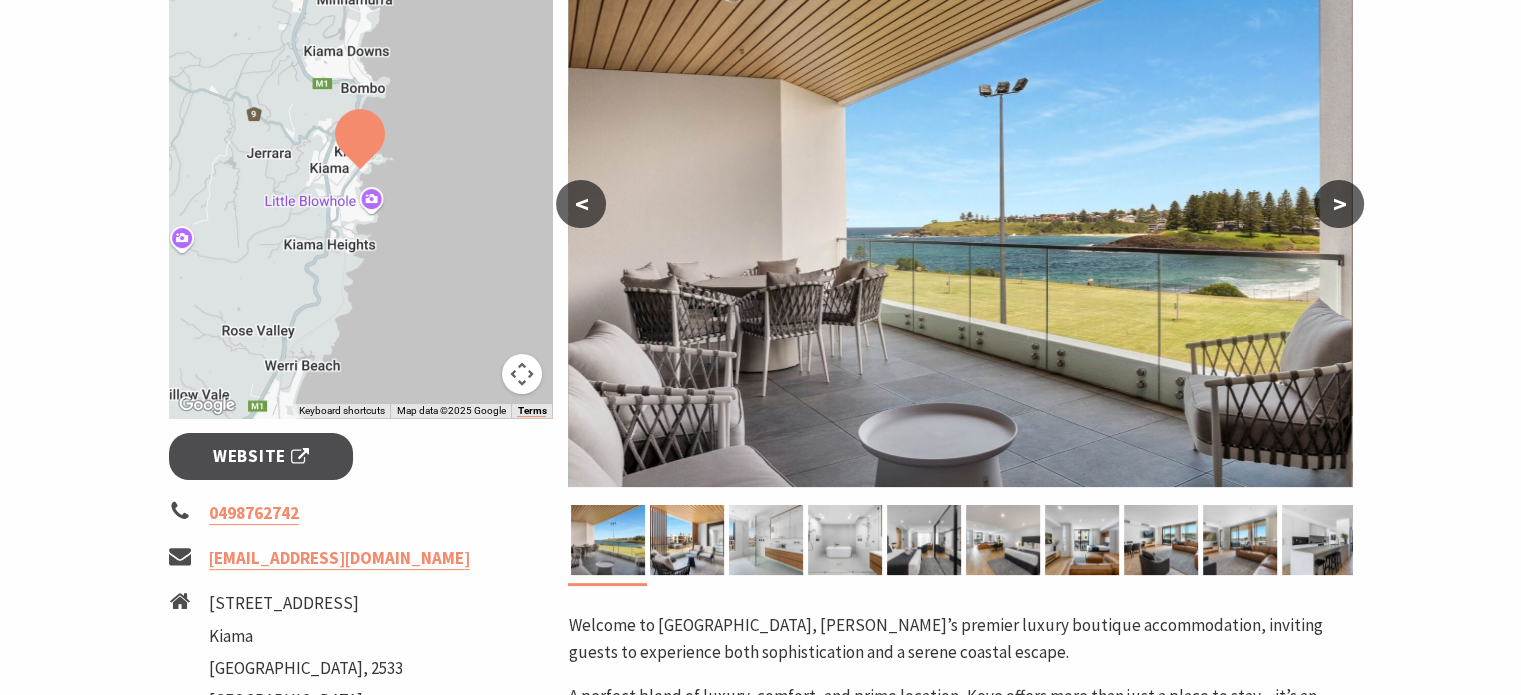 click on ">" at bounding box center [1339, 204] 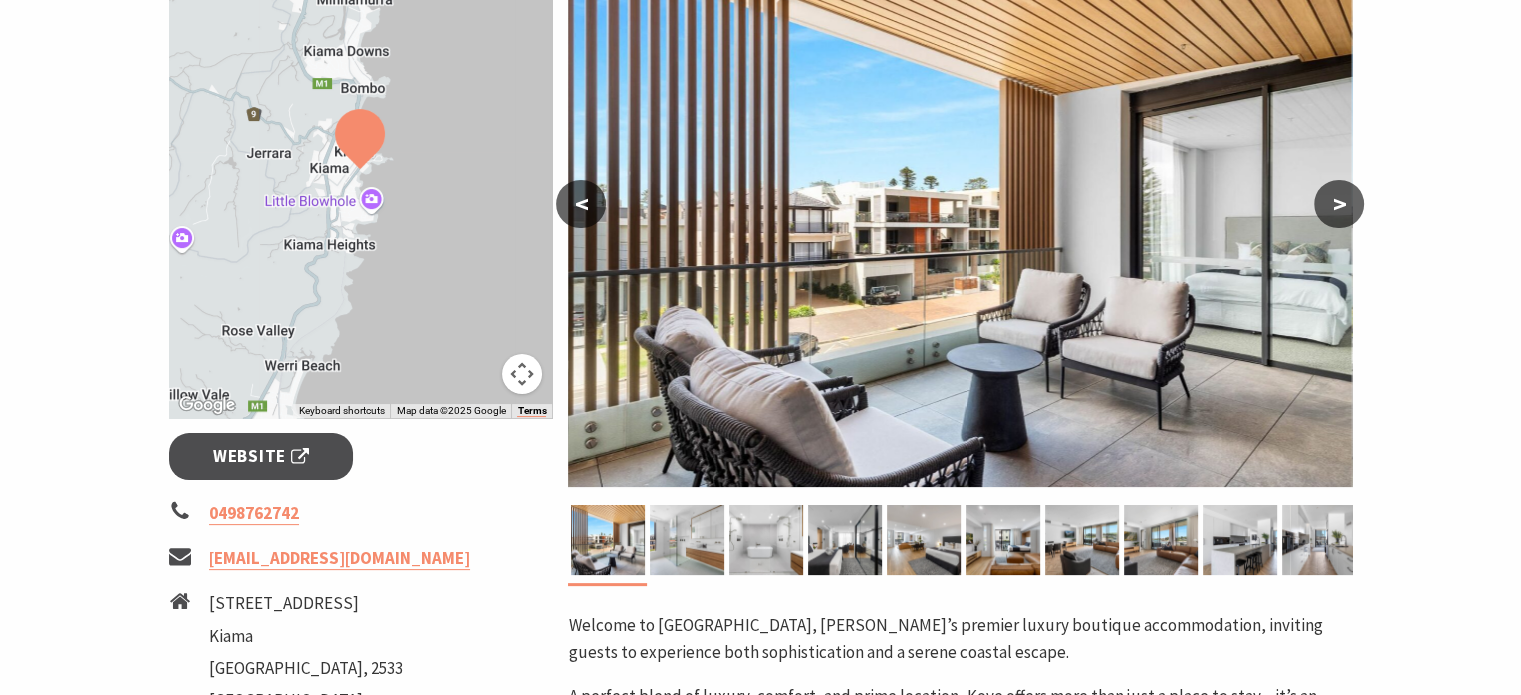 click on ">" at bounding box center [1339, 204] 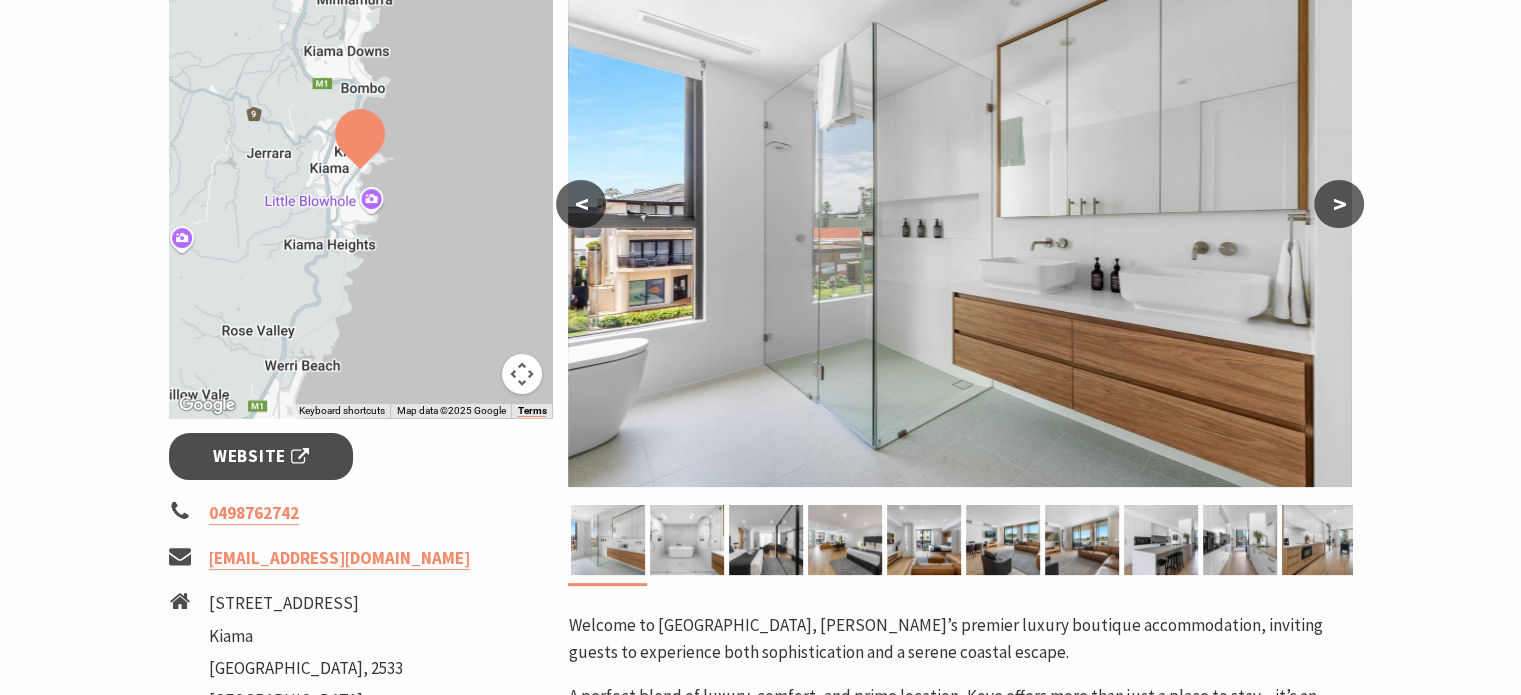 click on ">" at bounding box center (1339, 204) 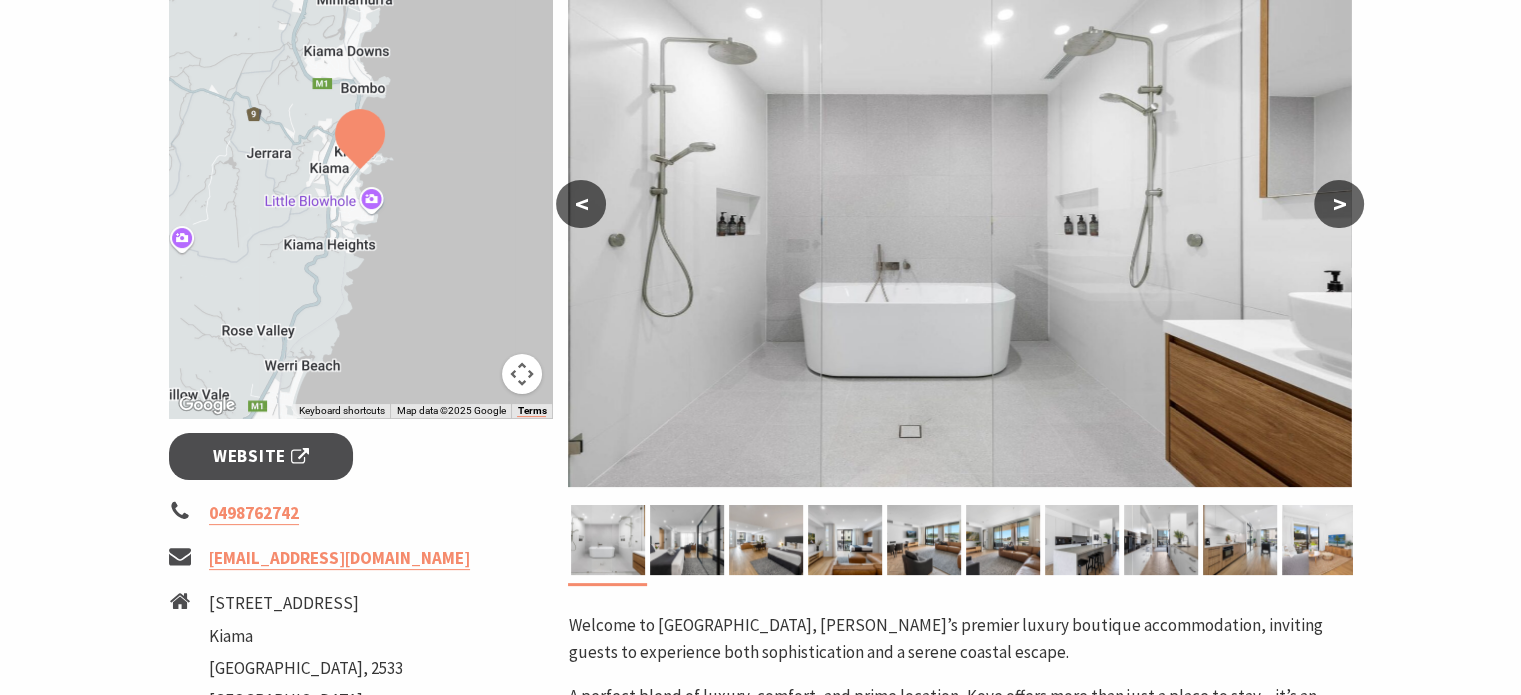 click on ">" at bounding box center (1339, 204) 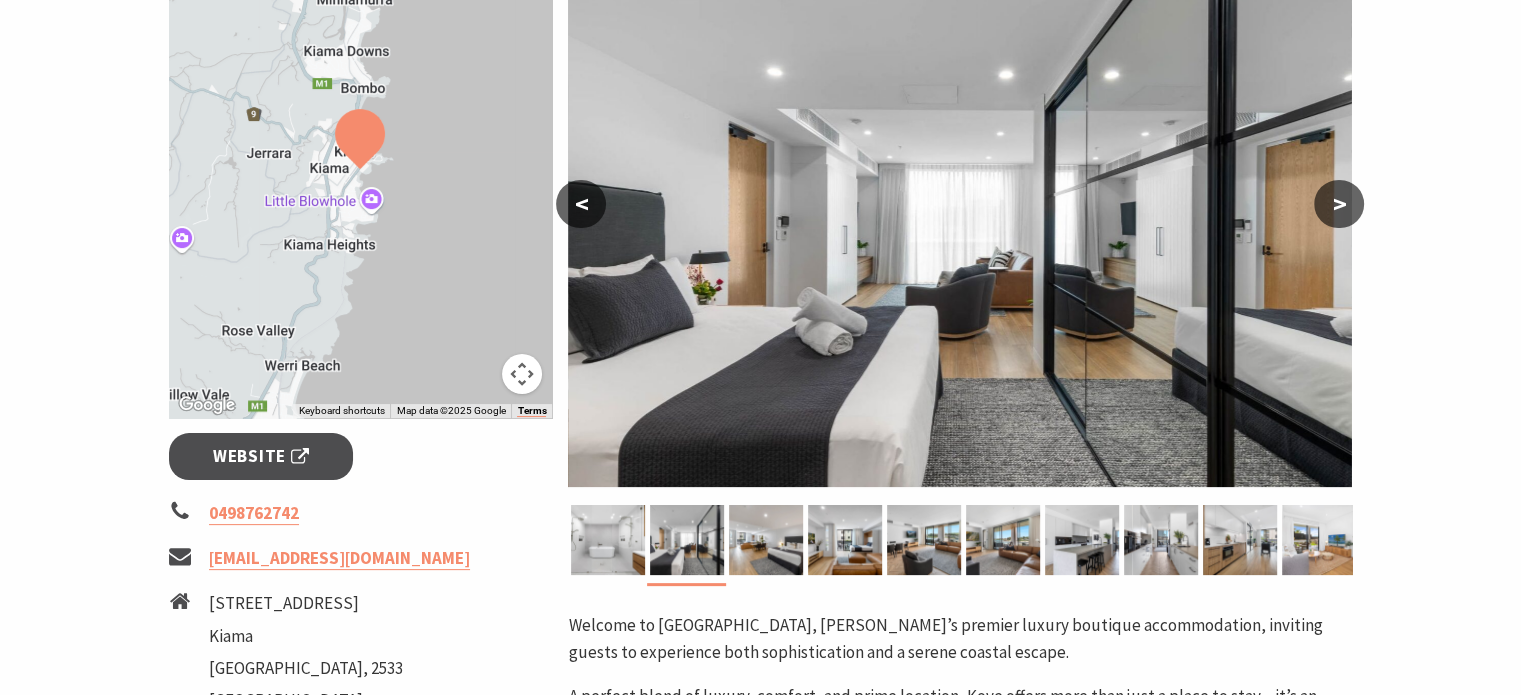 click on ">" at bounding box center [1339, 204] 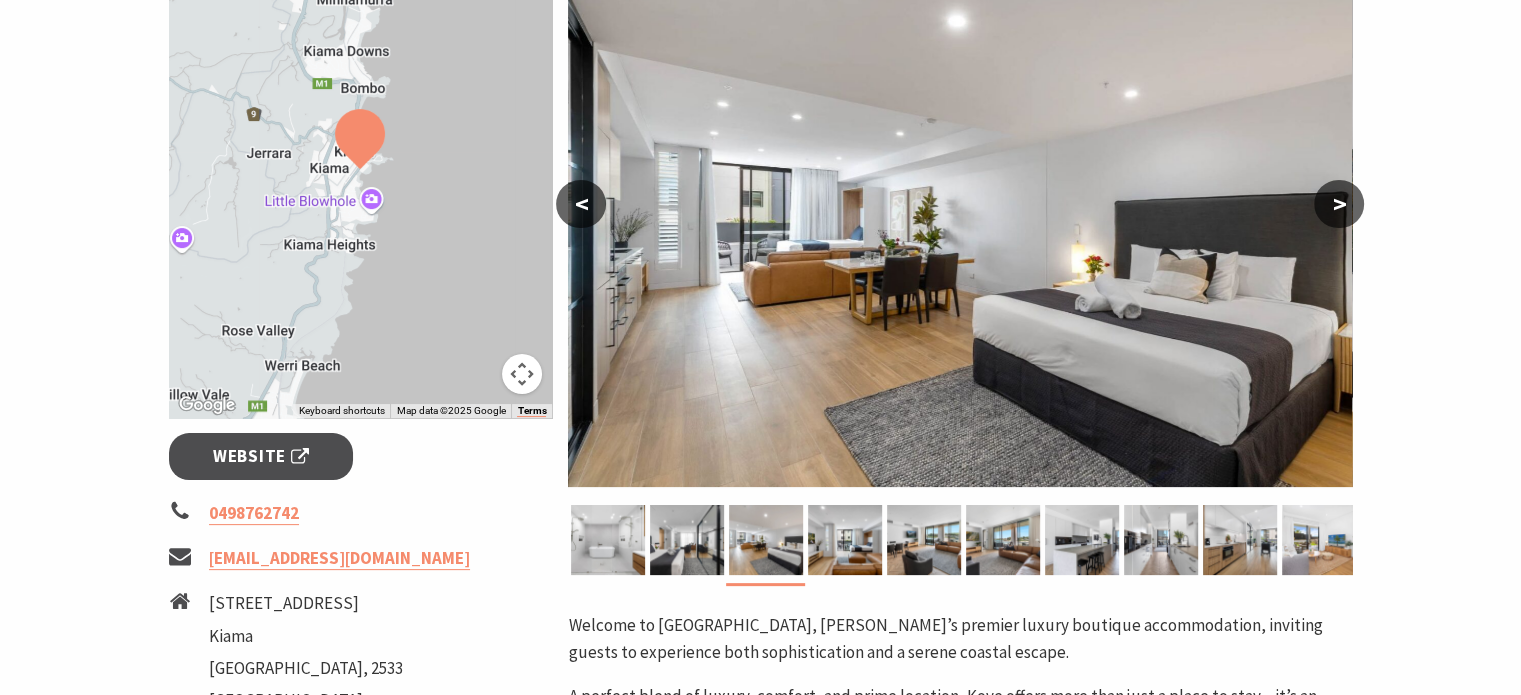 click on ">" at bounding box center (1339, 204) 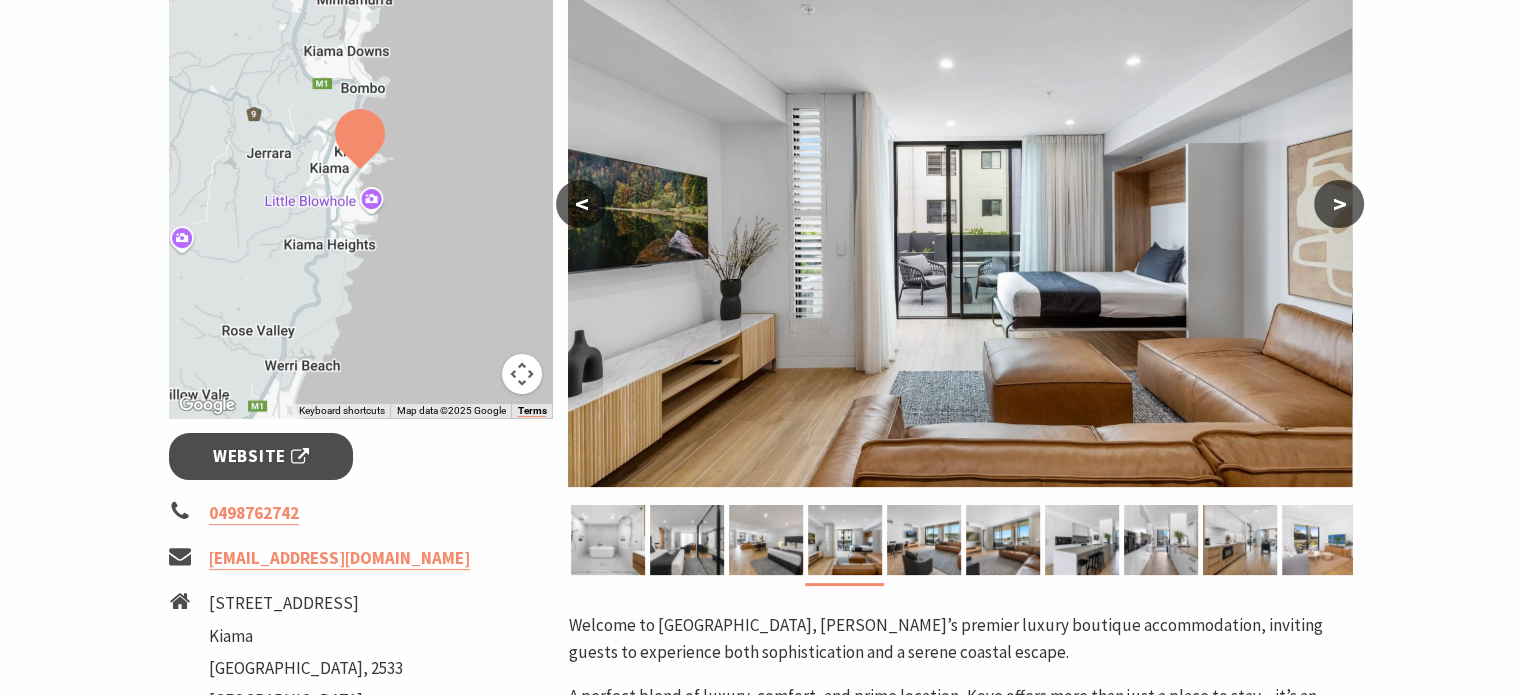 click on ">" at bounding box center (1339, 204) 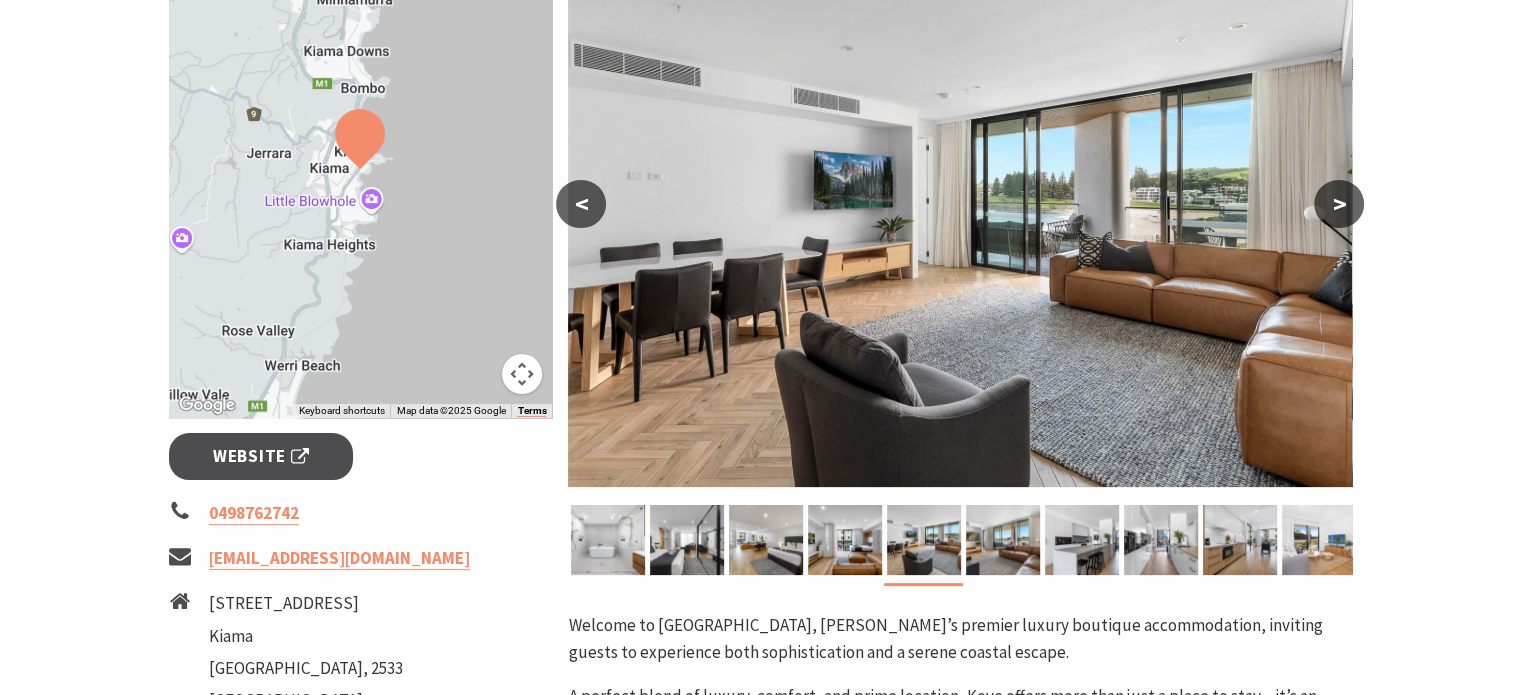 click on ">" at bounding box center [1339, 204] 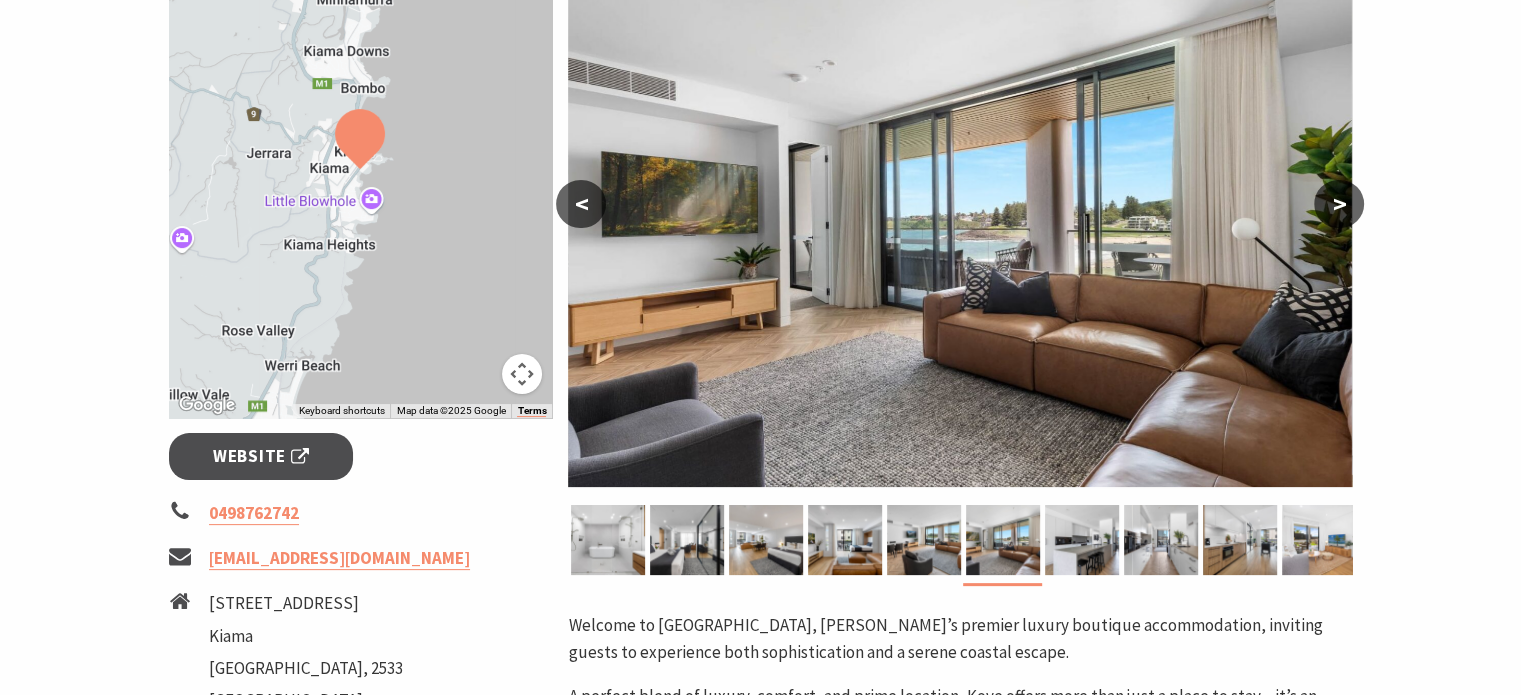 click on ">" at bounding box center [1339, 204] 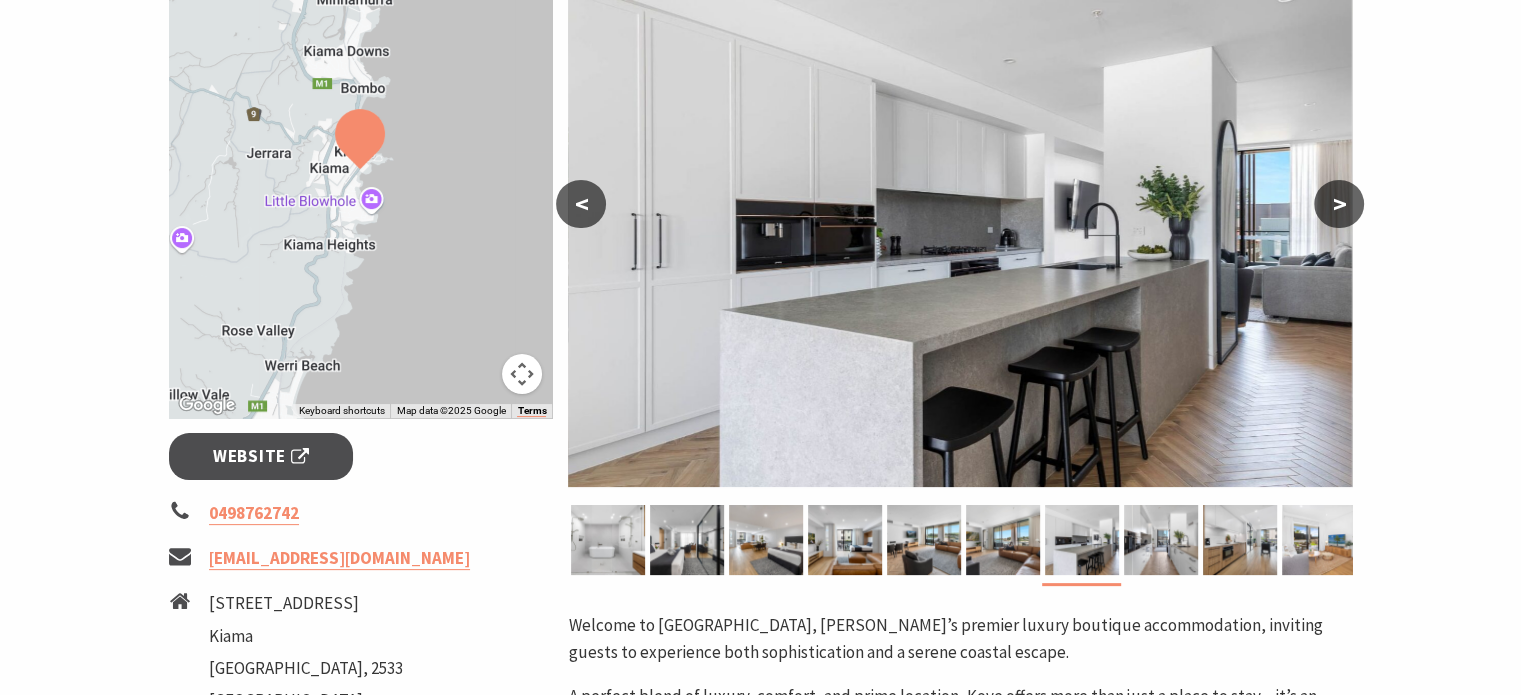 type 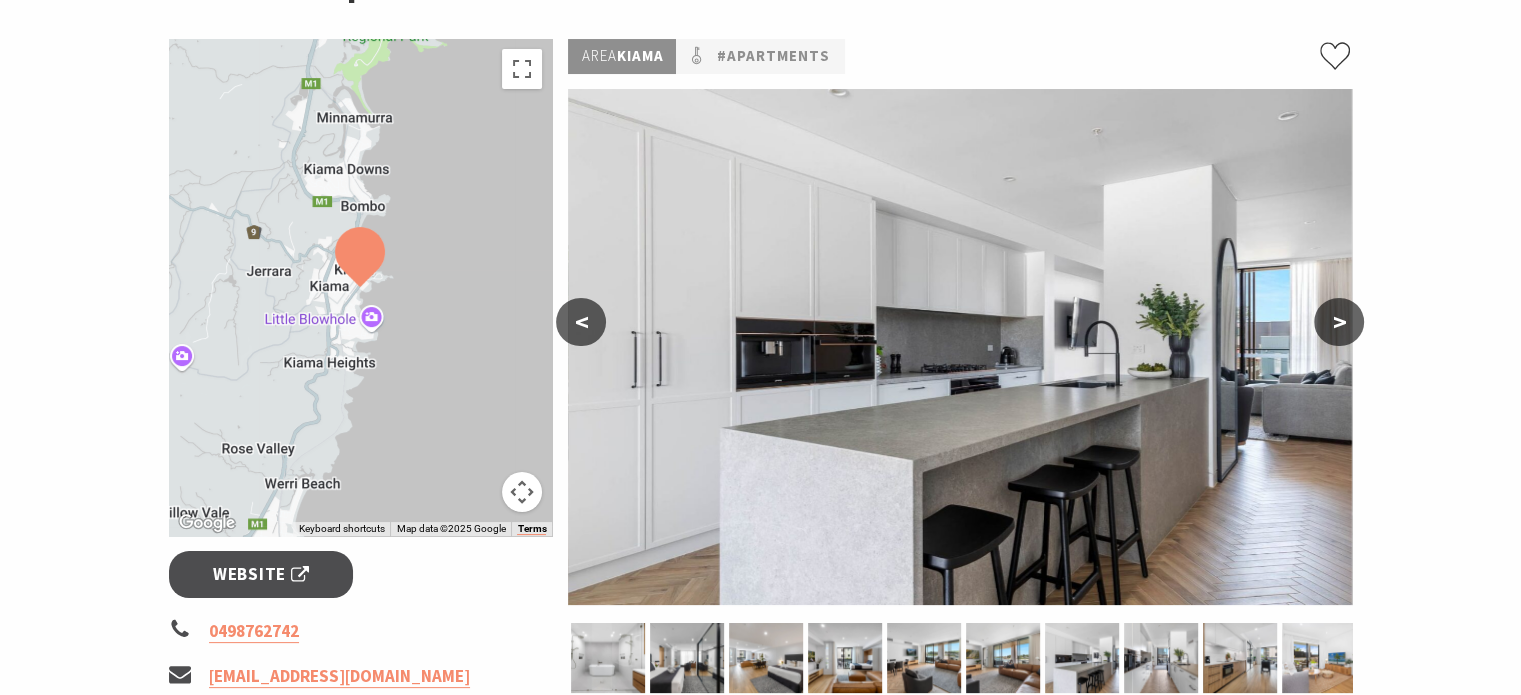 scroll, scrollTop: 240, scrollLeft: 0, axis: vertical 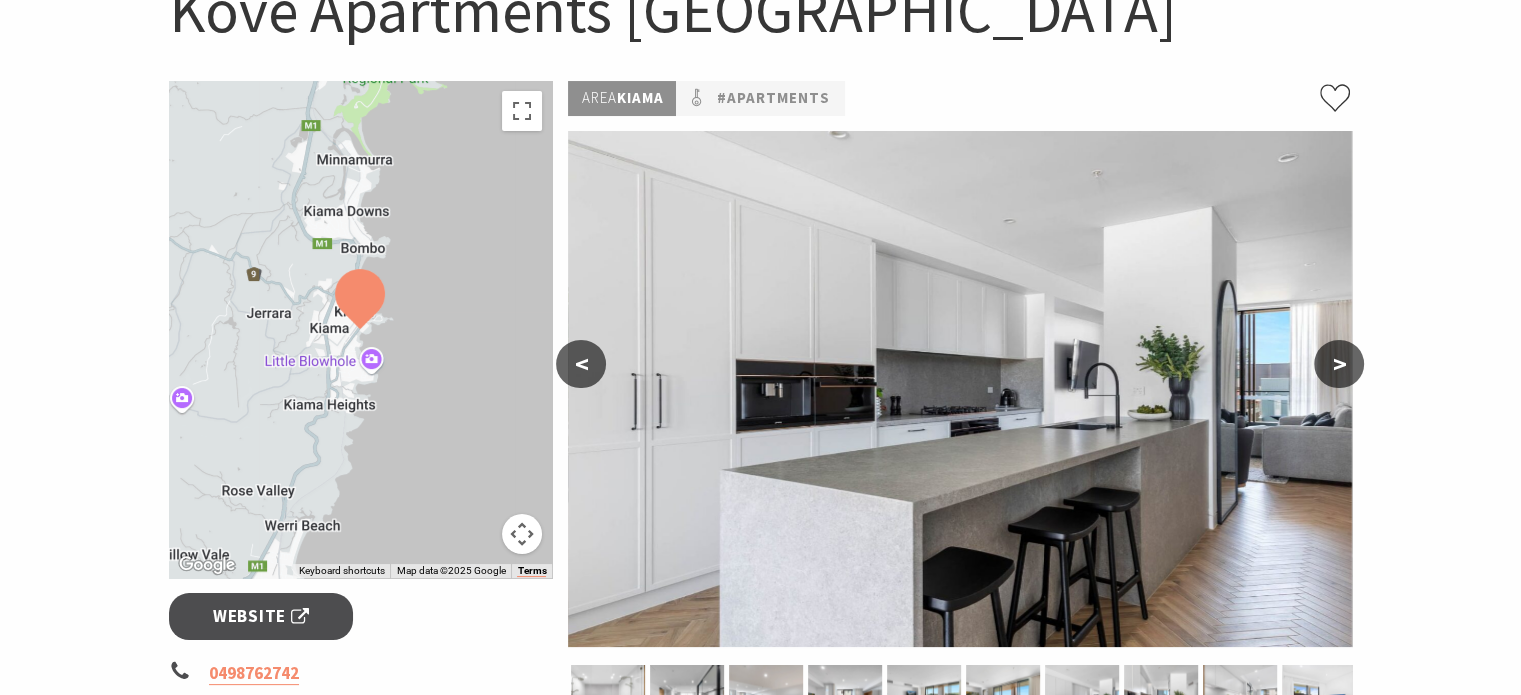 click on ">" at bounding box center [1339, 364] 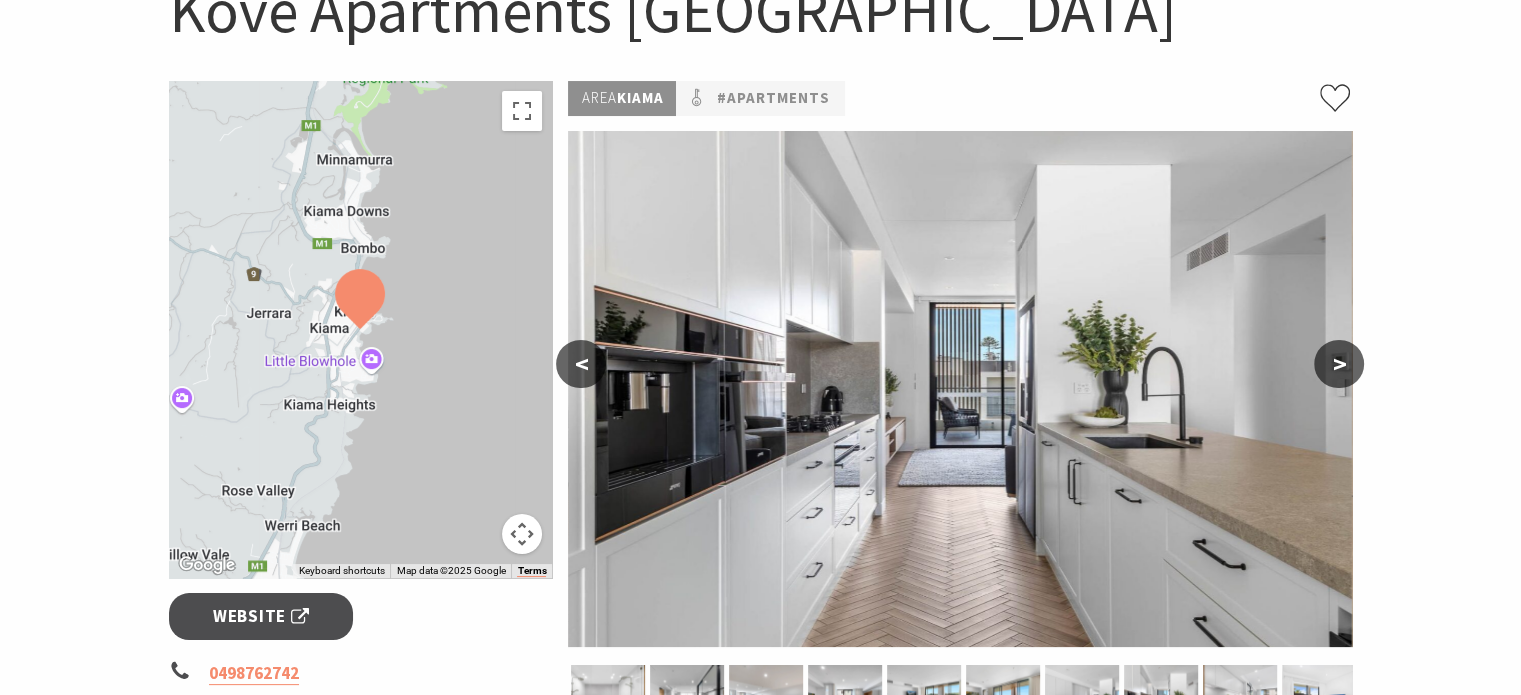click on ">" at bounding box center (1339, 364) 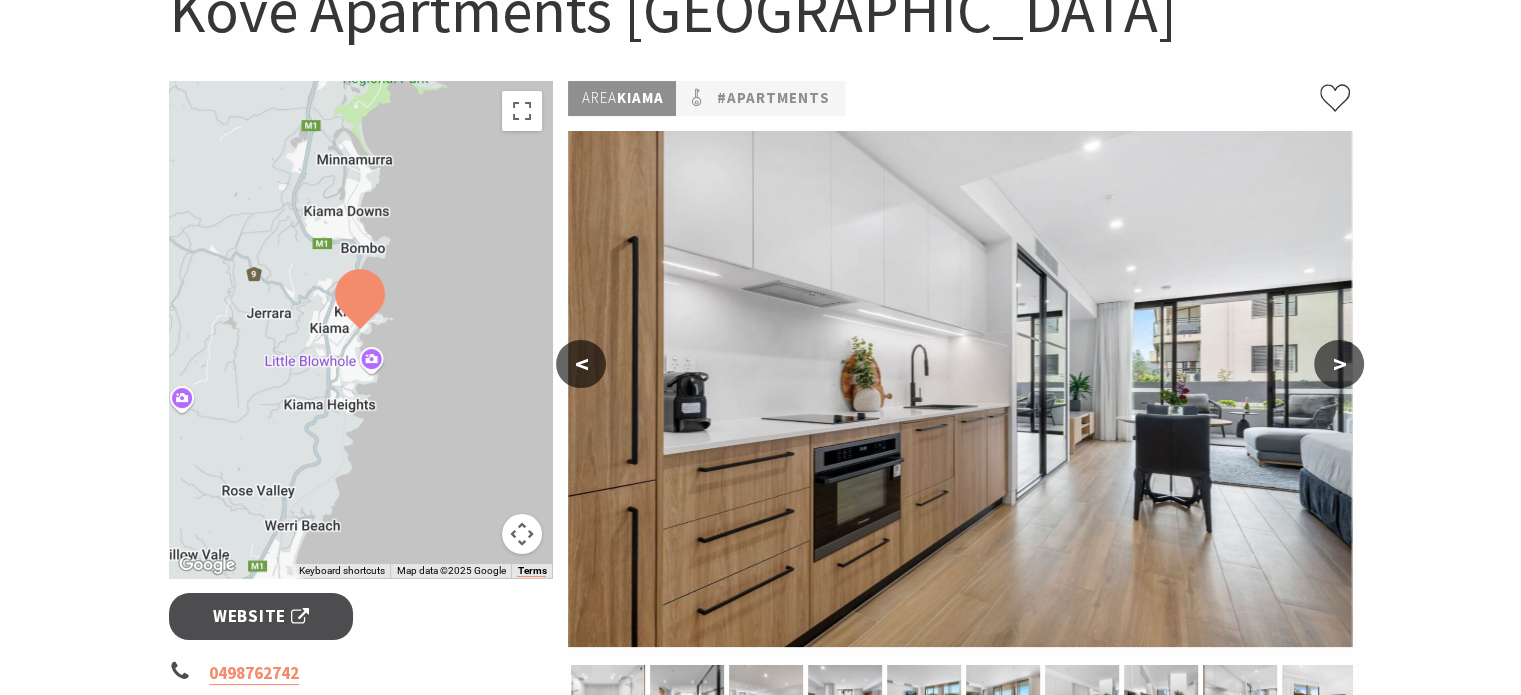 click on ">" at bounding box center (1339, 364) 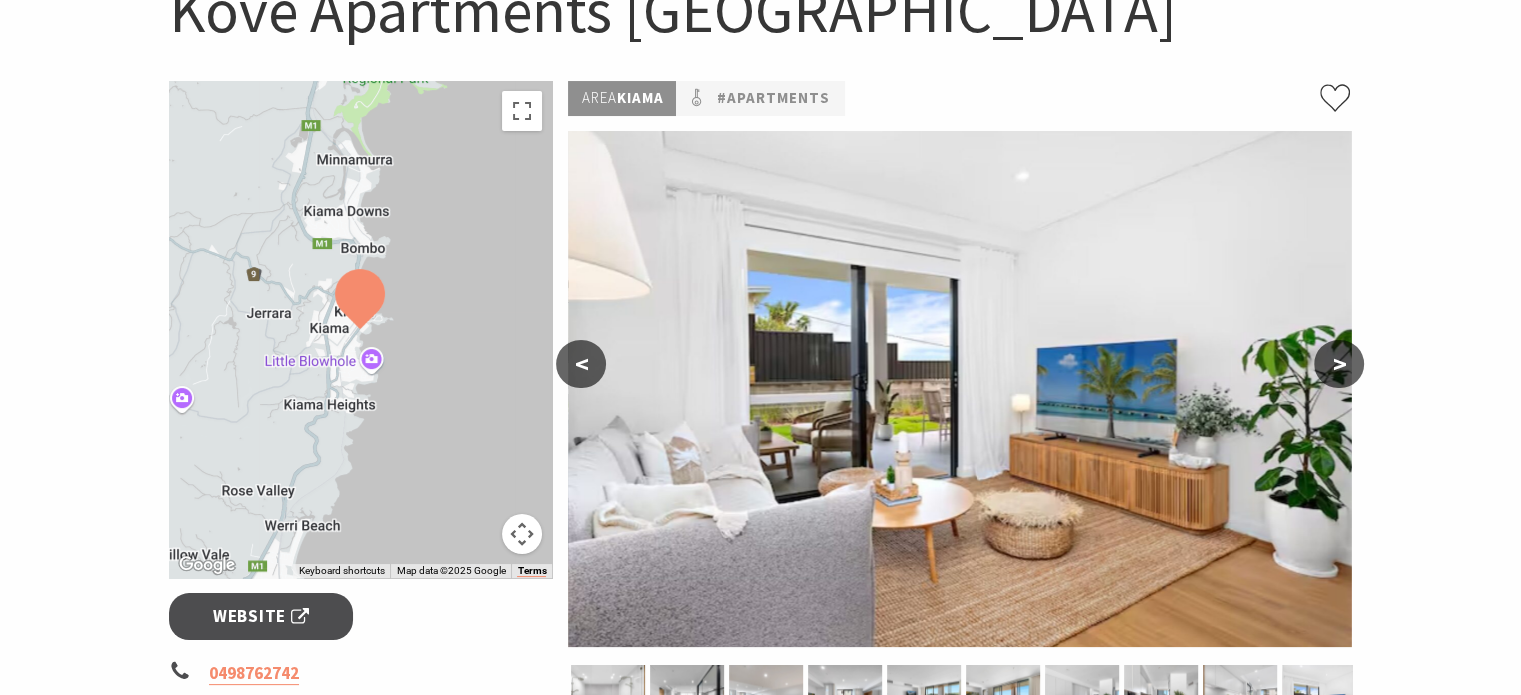 click on ">" at bounding box center [1339, 364] 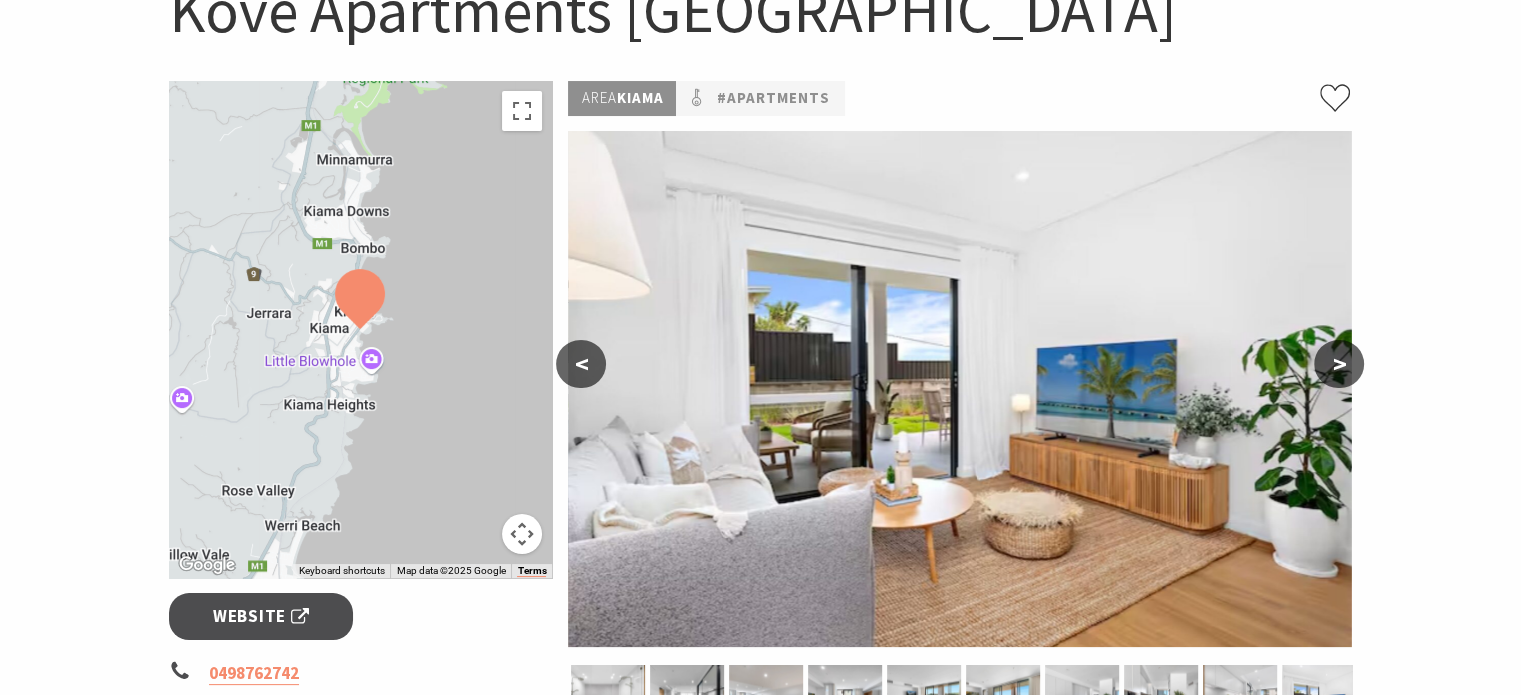 click on ">" at bounding box center [1339, 364] 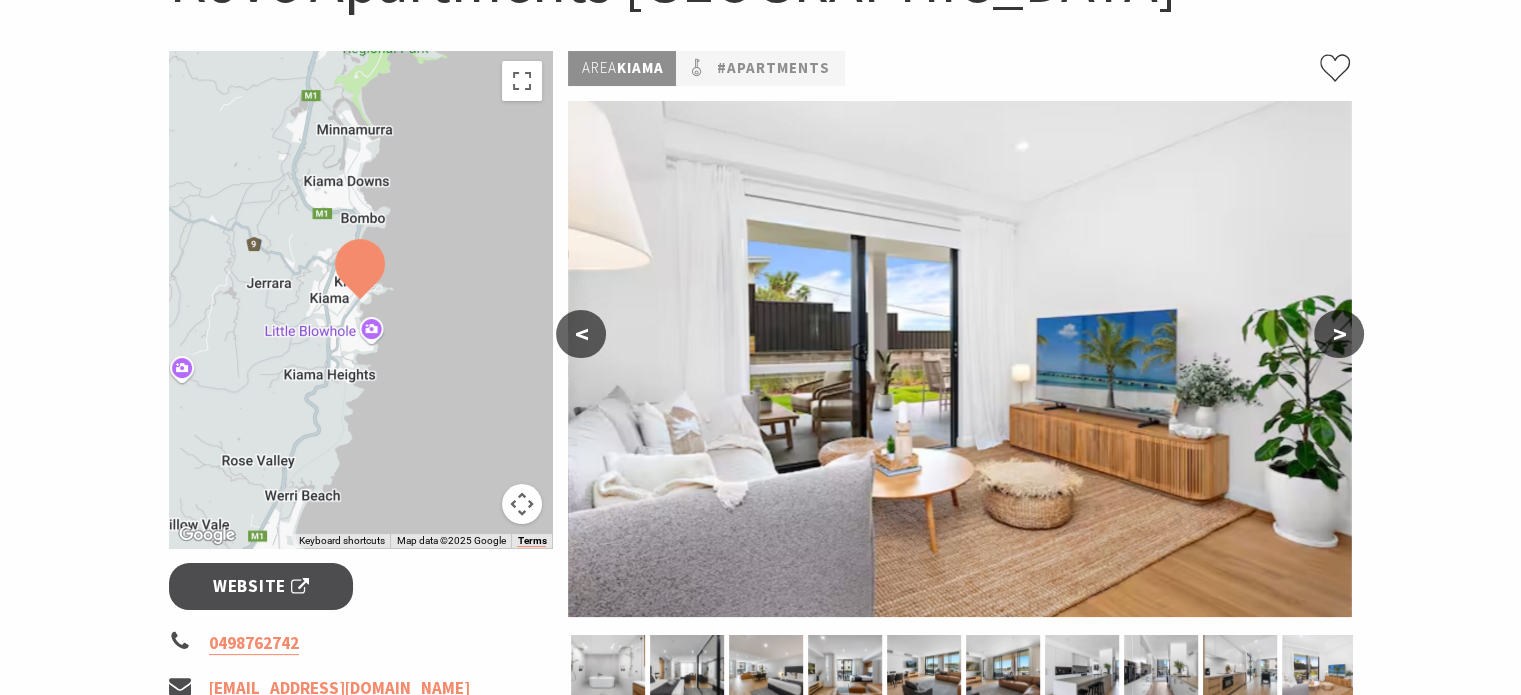 scroll, scrollTop: 280, scrollLeft: 0, axis: vertical 